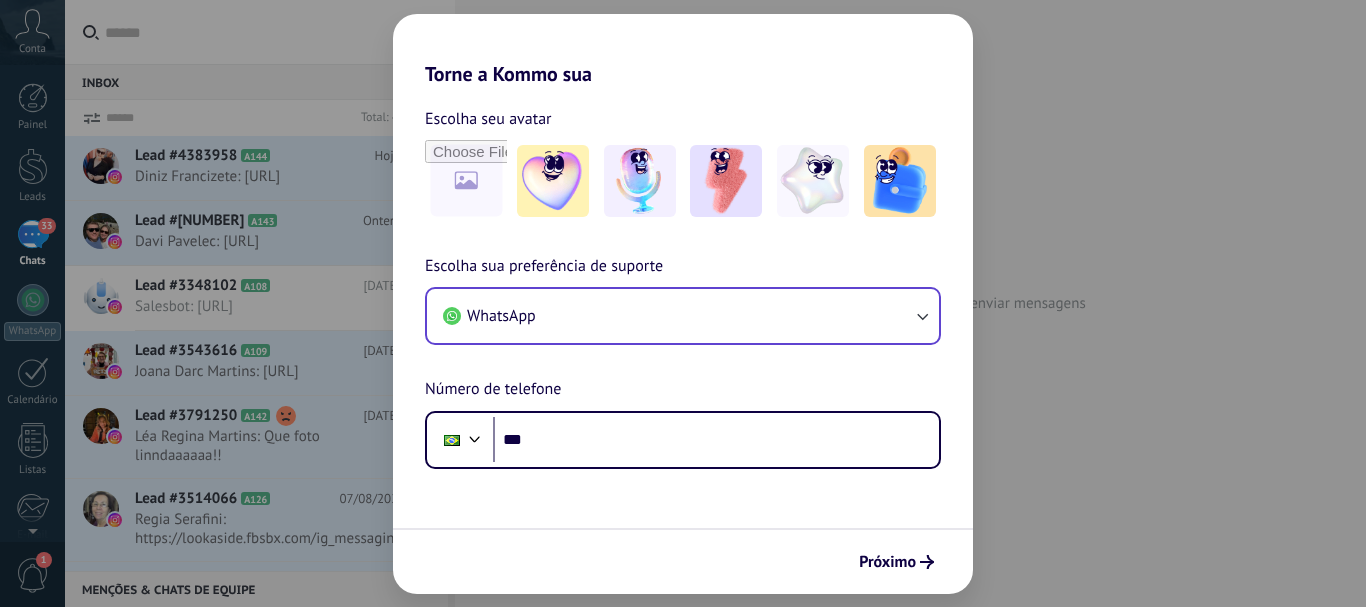 scroll, scrollTop: 0, scrollLeft: 0, axis: both 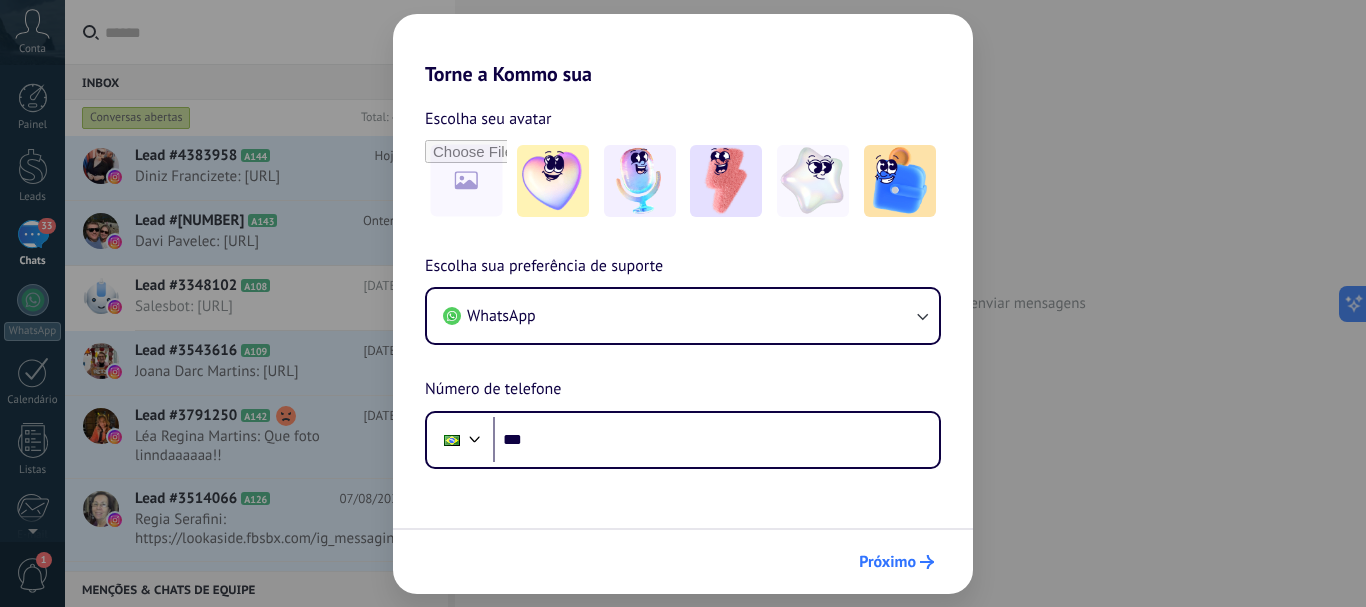 click on "Próximo" at bounding box center [896, 562] 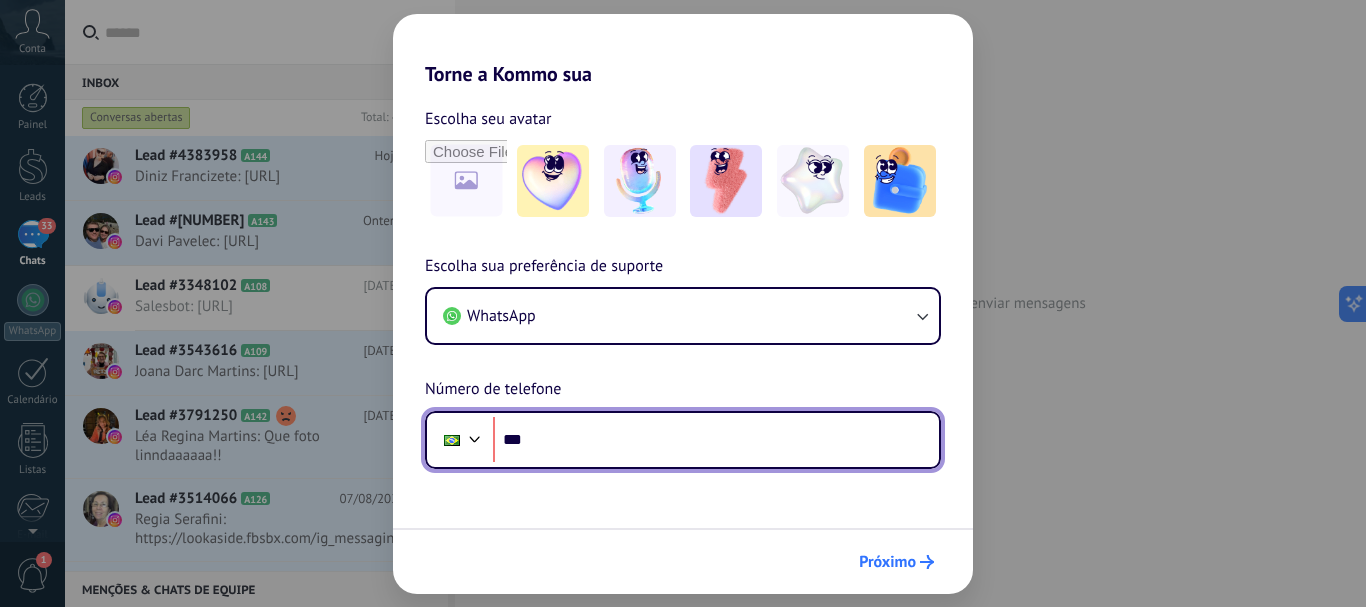 scroll, scrollTop: 0, scrollLeft: 0, axis: both 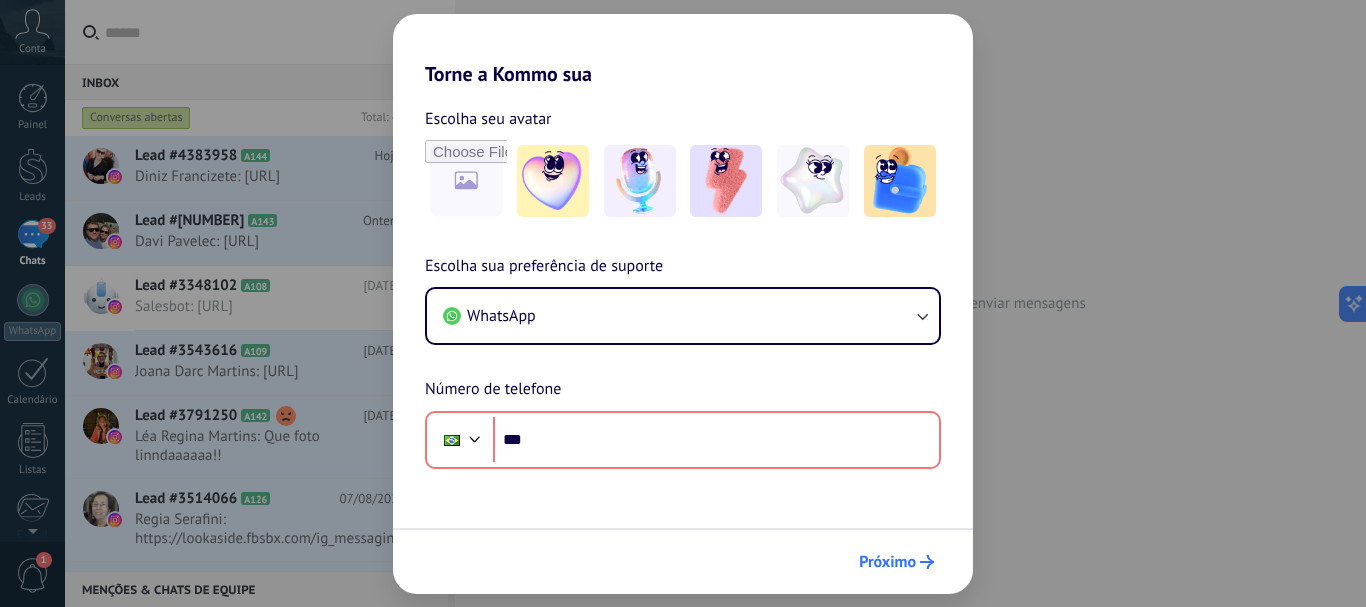 click 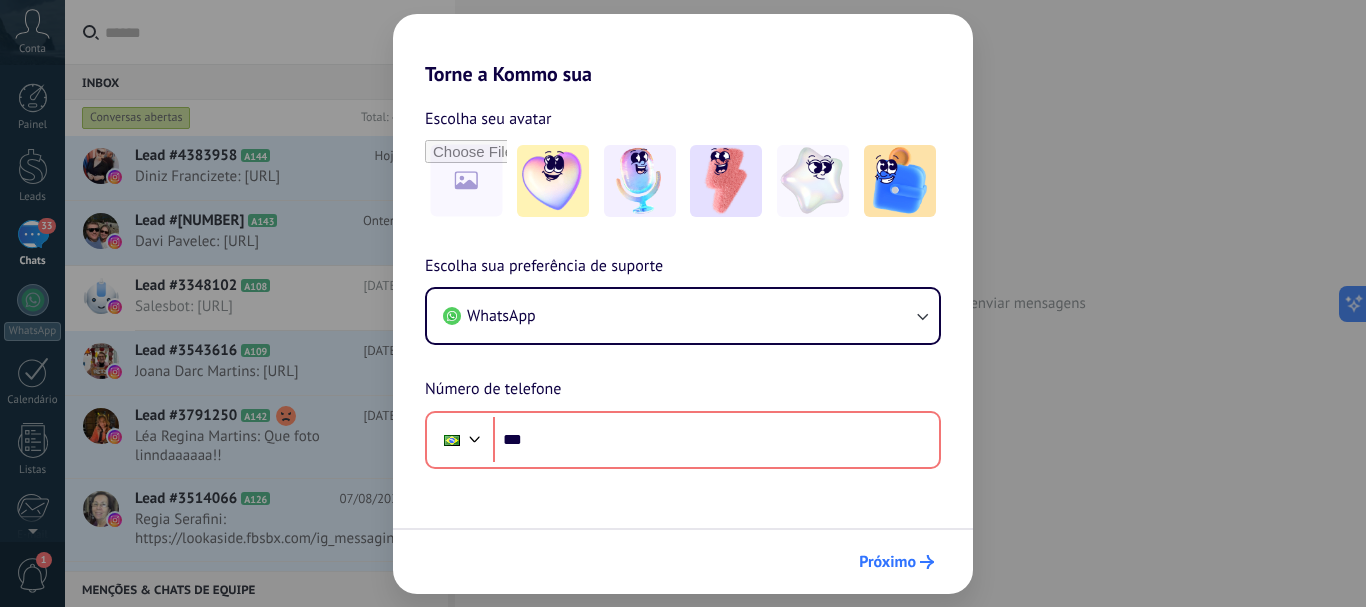 click on "Próximo" at bounding box center [896, 562] 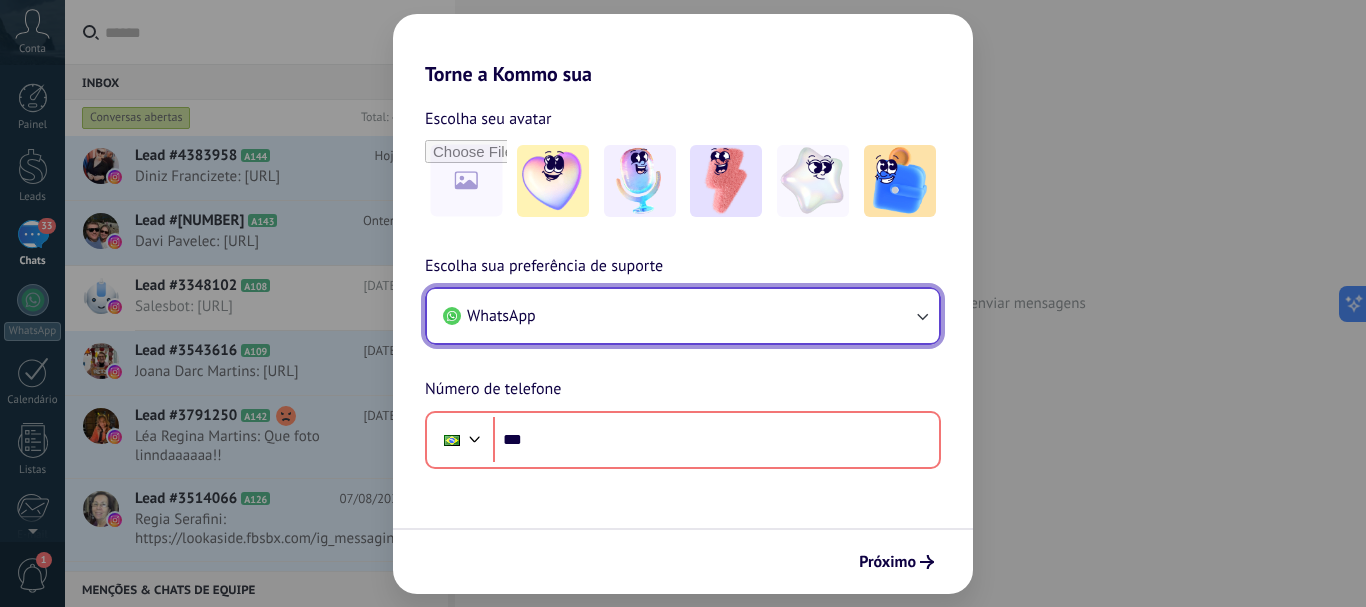click on "WhatsApp" at bounding box center [683, 316] 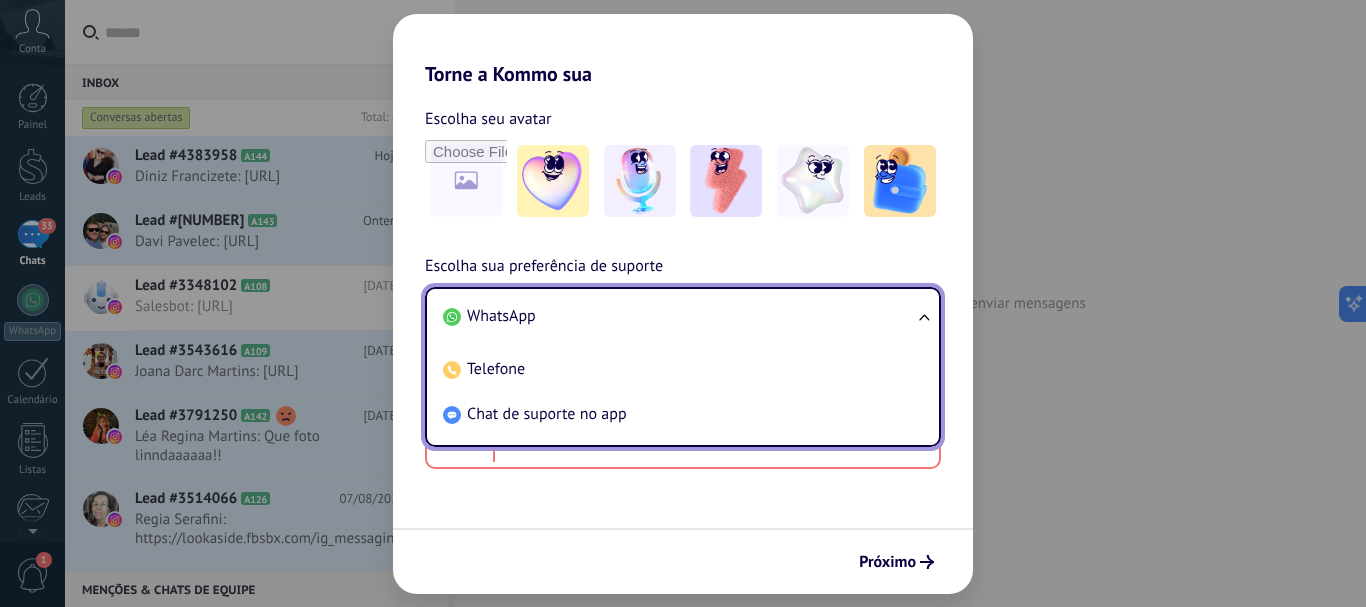 click on "WhatsApp Telefone Chat de suporte no app" at bounding box center [683, 367] 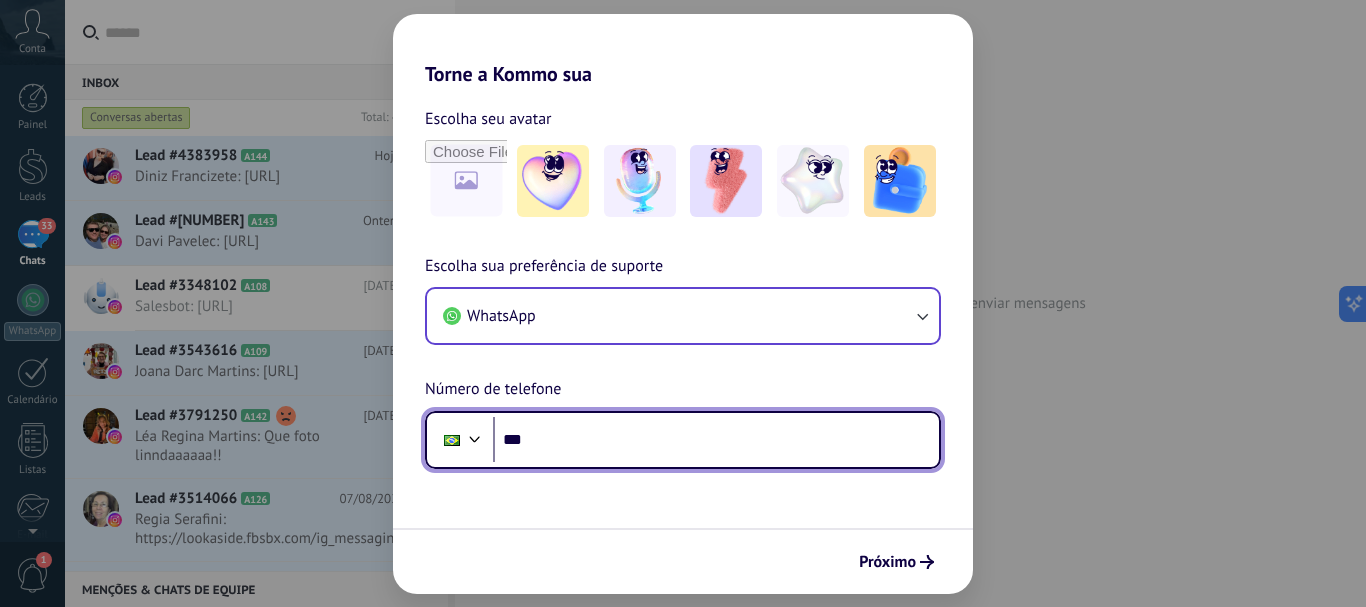 click on "***" at bounding box center (716, 440) 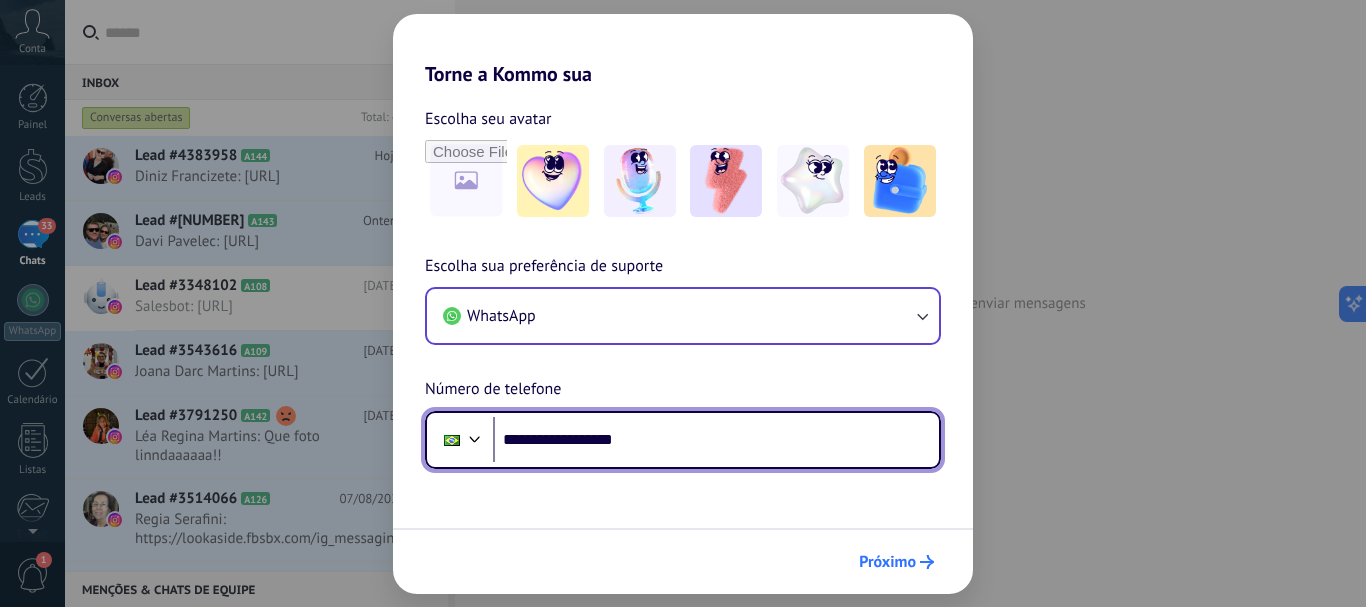 type on "**********" 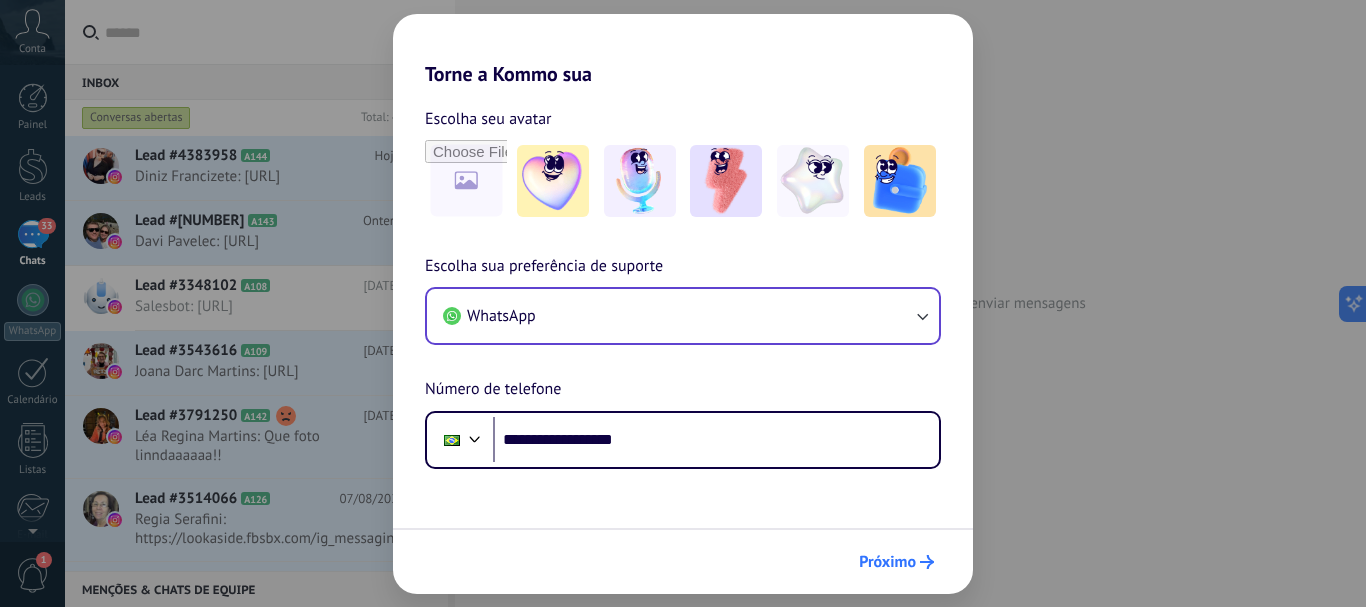 click on "Próximo" at bounding box center (887, 562) 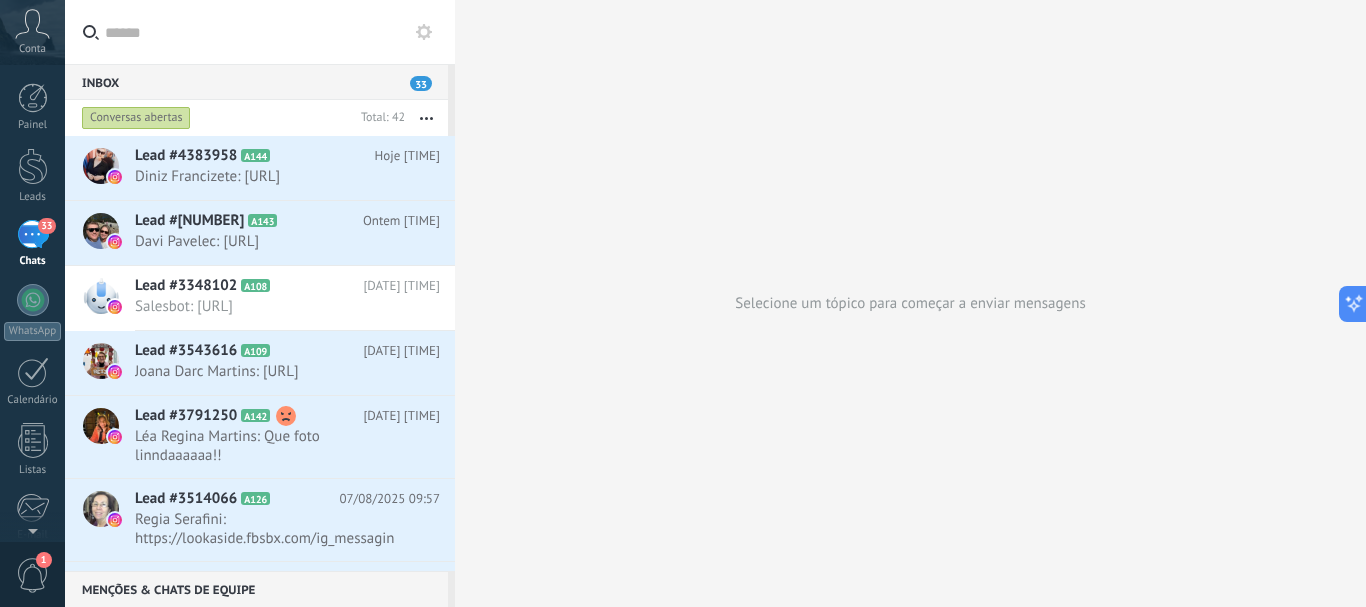 click on "33" at bounding box center (33, 234) 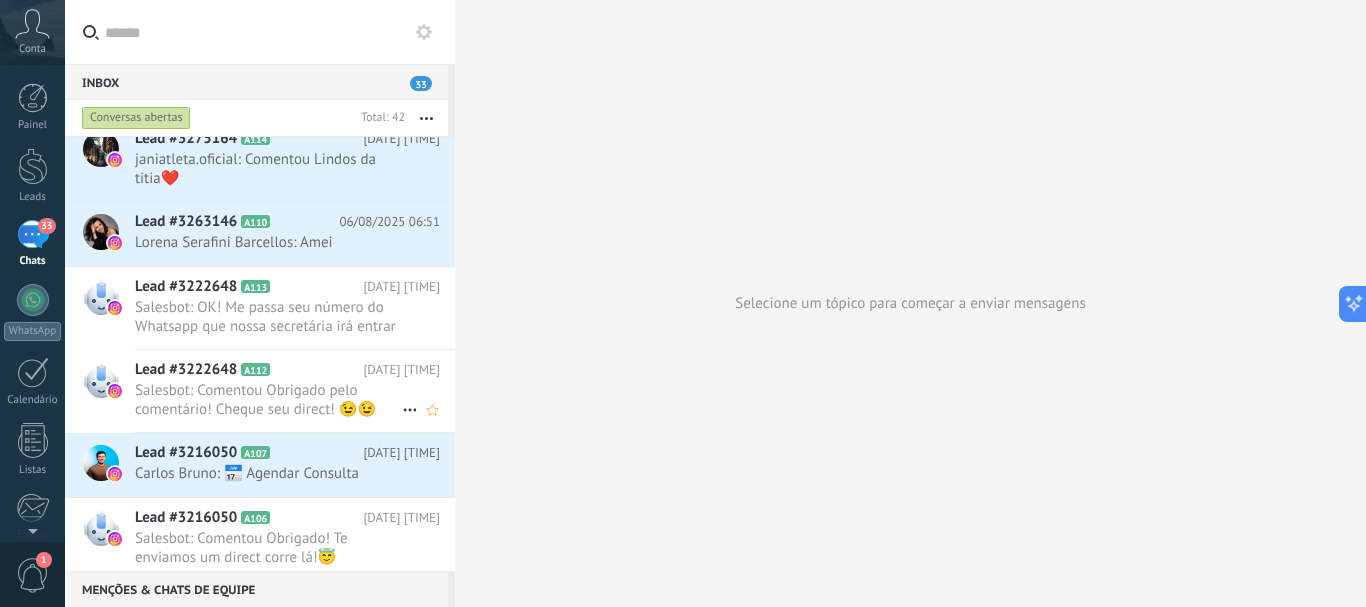 scroll, scrollTop: 2445, scrollLeft: 0, axis: vertical 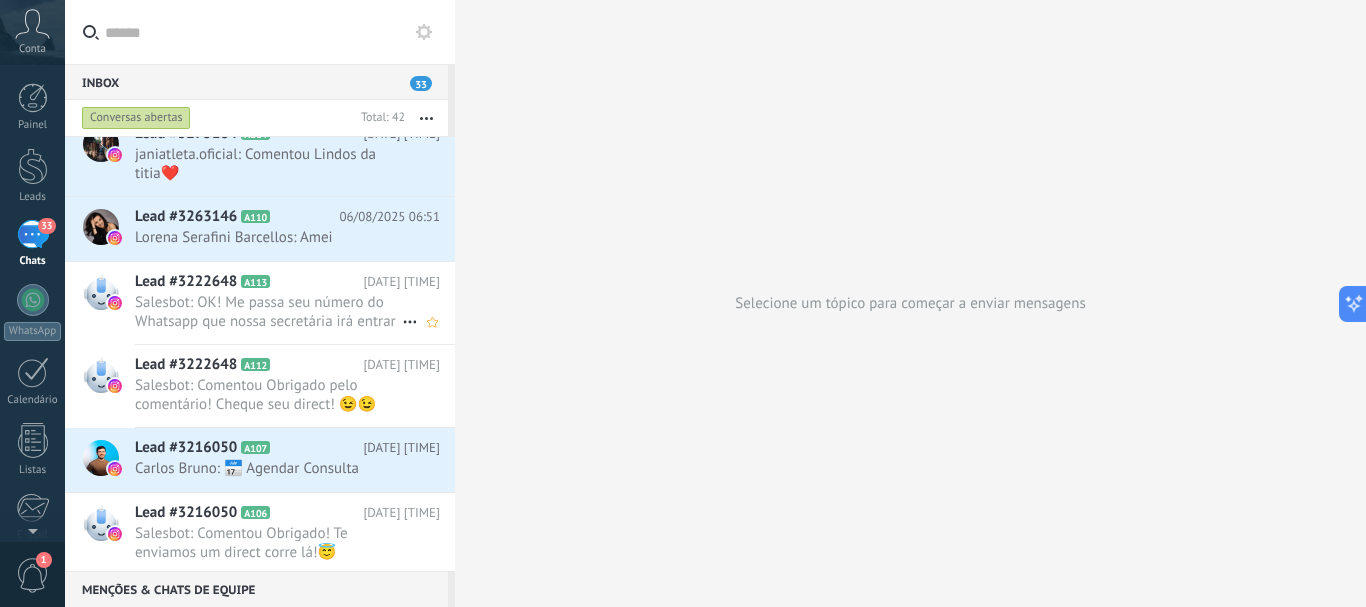 click on "Salesbot: OK!
Me passa seu número do Whatsapp que nossa secretária irá entrar em contato para realizar o seu agendament..." at bounding box center [268, 312] 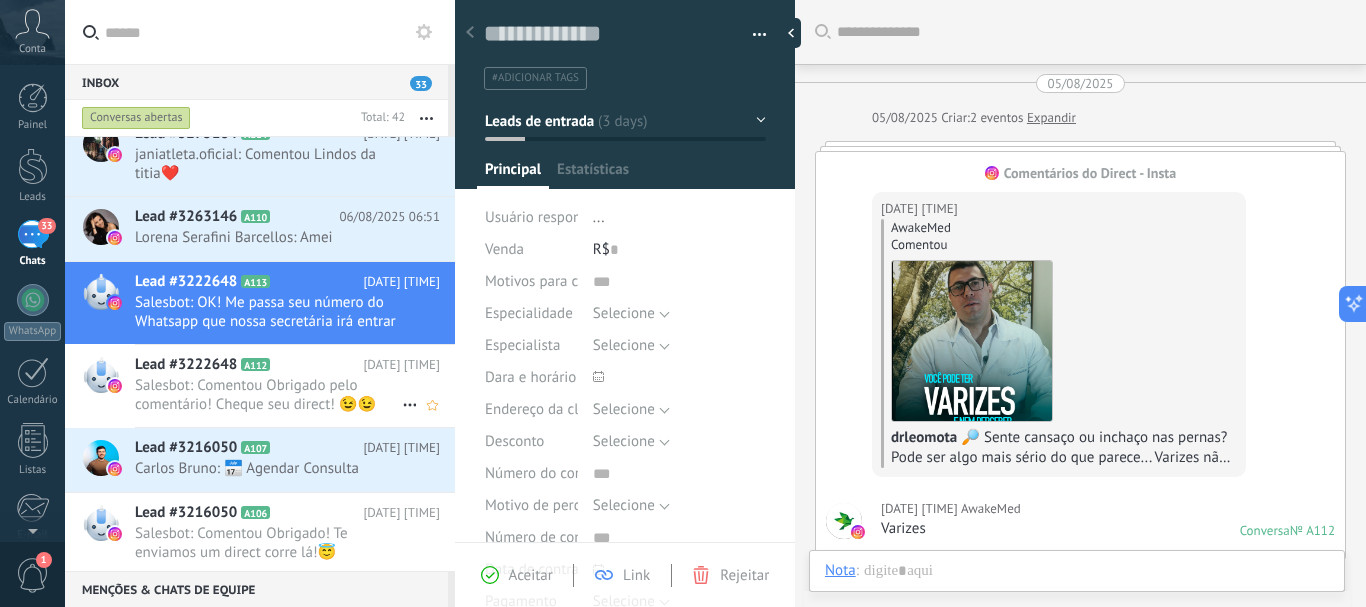 scroll, scrollTop: 30, scrollLeft: 0, axis: vertical 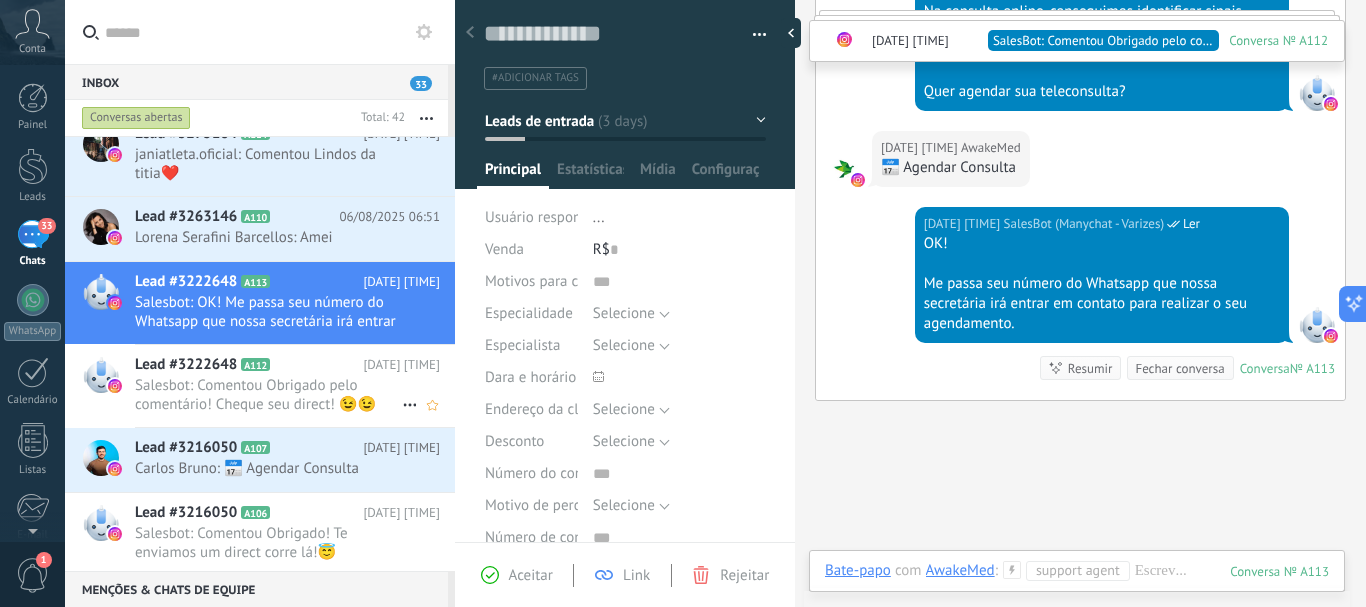 click on "Salesbot: Comentou Obrigado pelo comentário! Cheque seu direct! 😉😉" at bounding box center (268, 395) 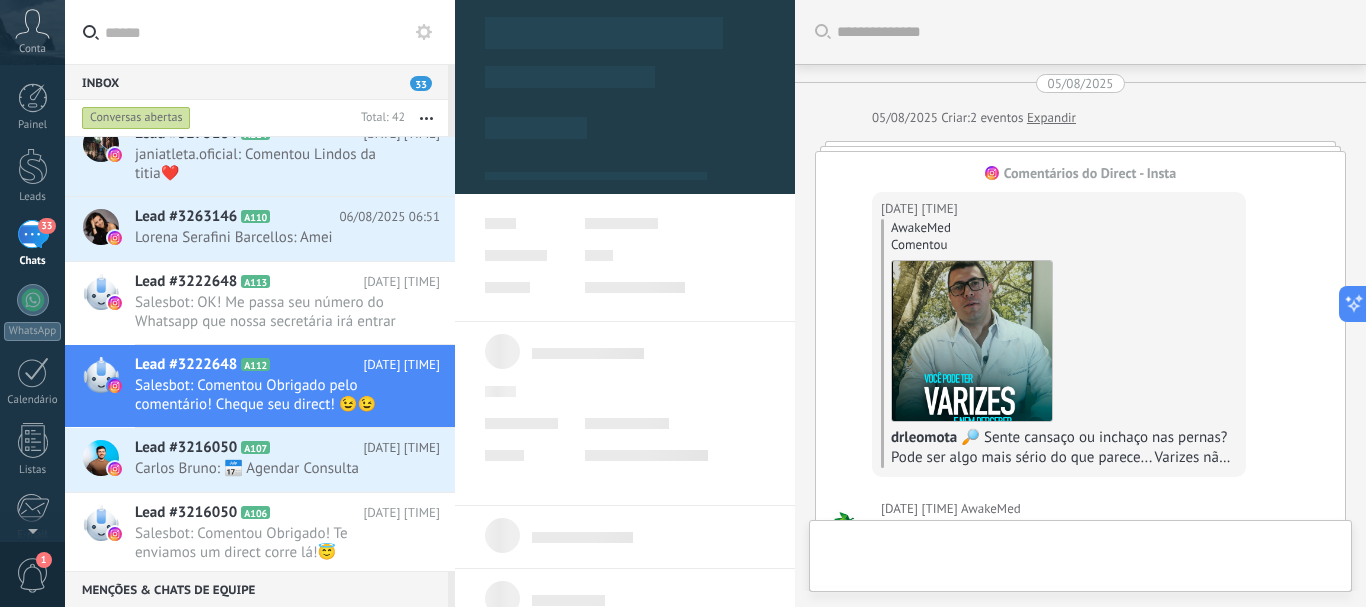 scroll, scrollTop: 30, scrollLeft: 0, axis: vertical 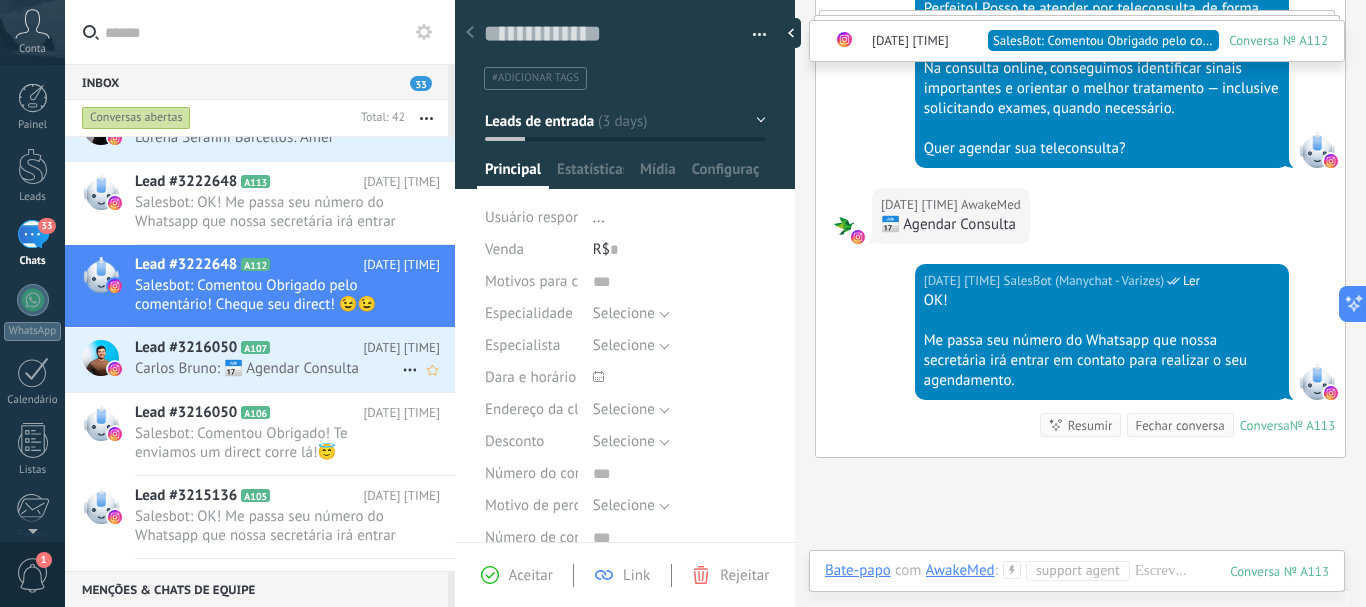 click on "Carlos Bruno: 📅 Agendar Consulta" at bounding box center [268, 368] 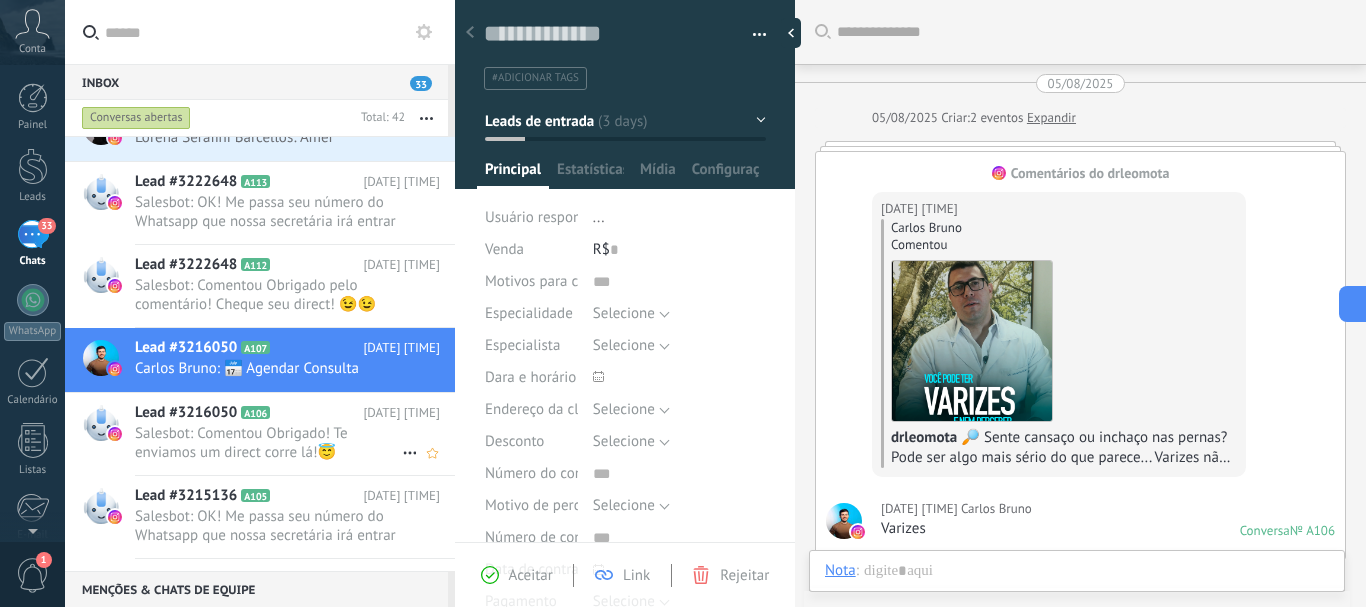 type on "**********" 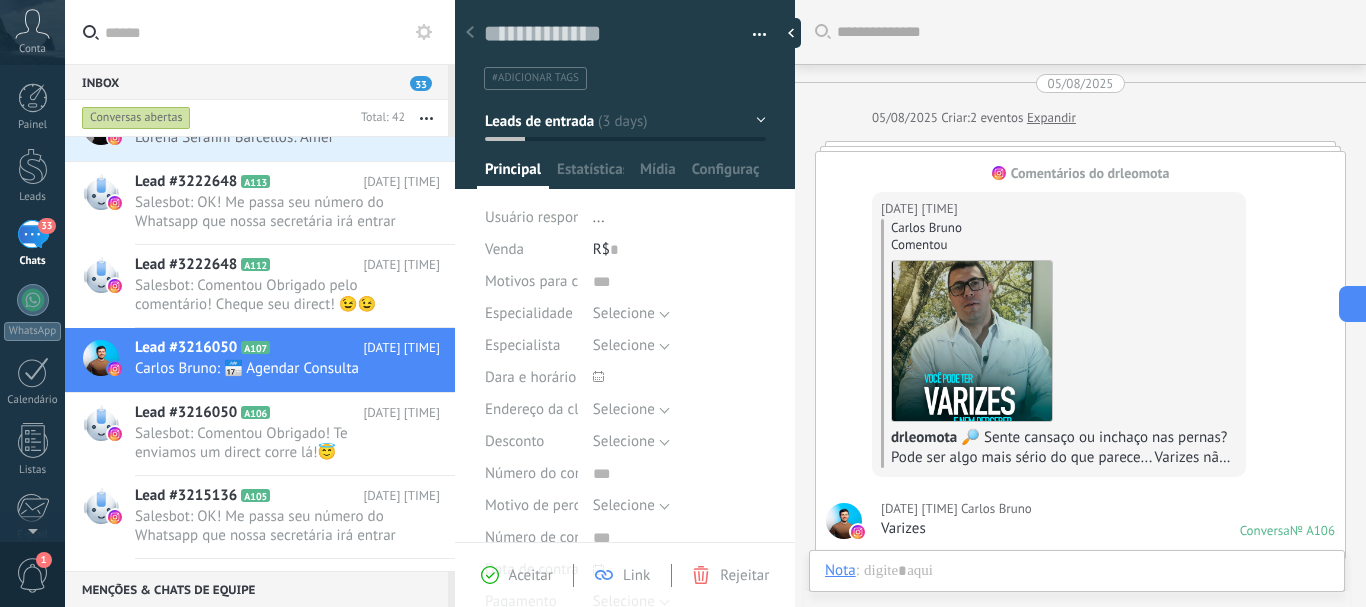 scroll, scrollTop: 30, scrollLeft: 0, axis: vertical 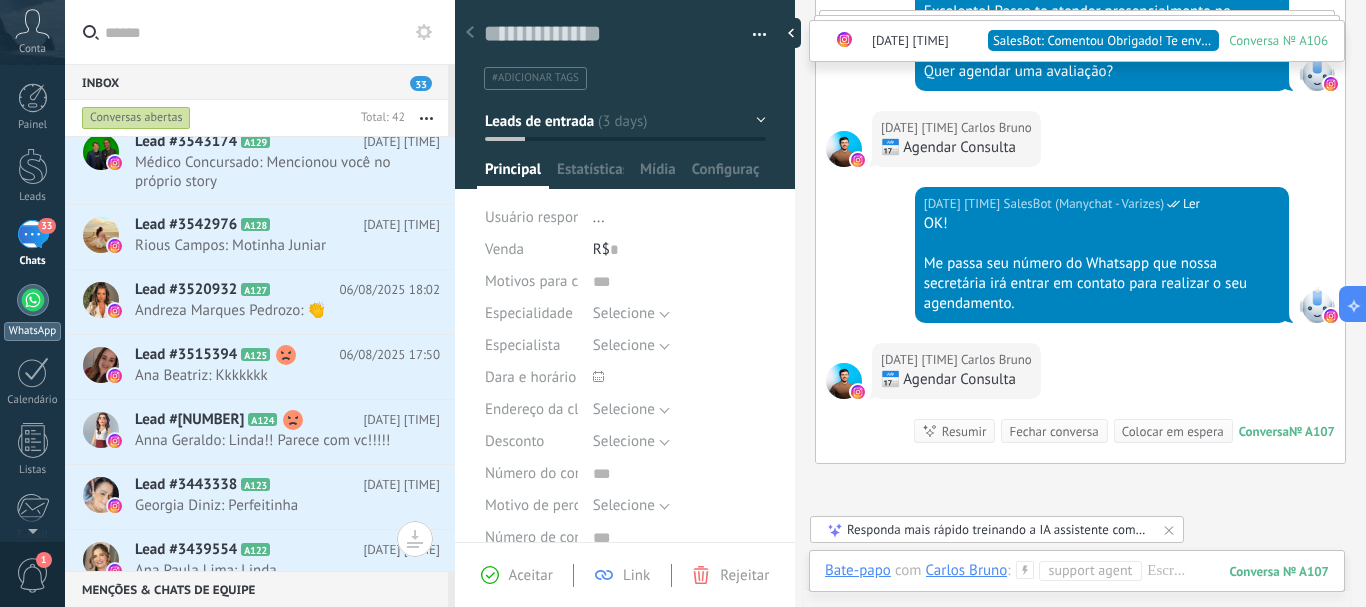 click on "WhatsApp" at bounding box center (32, 331) 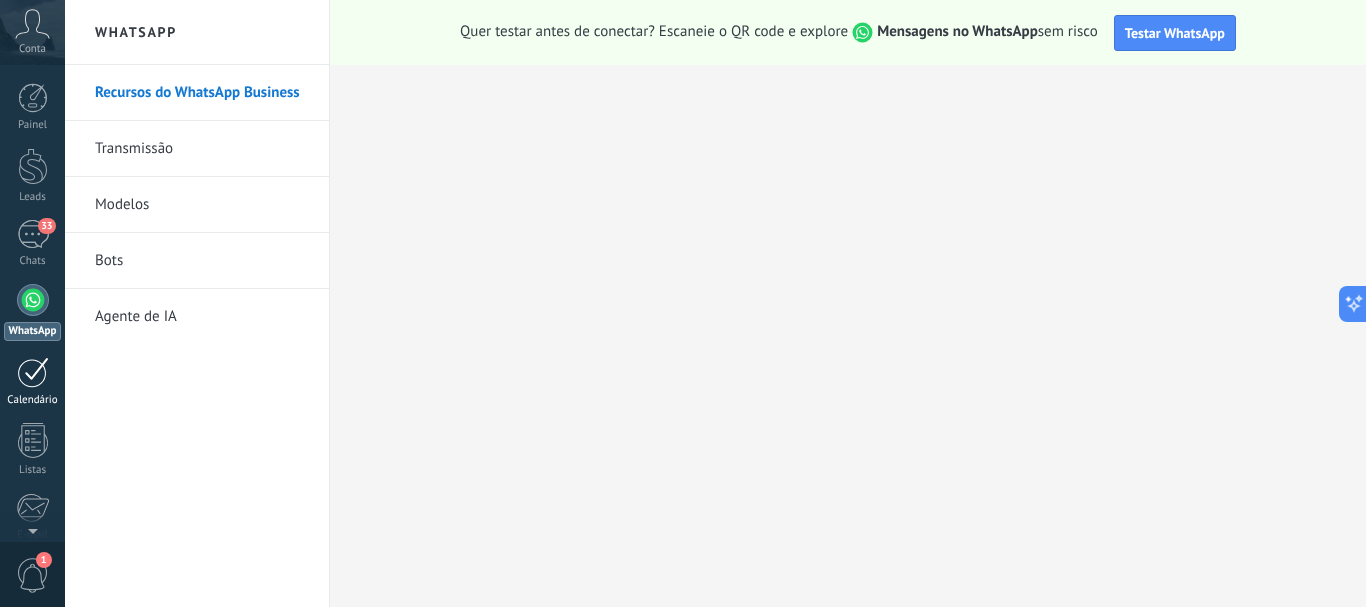 click at bounding box center (33, 372) 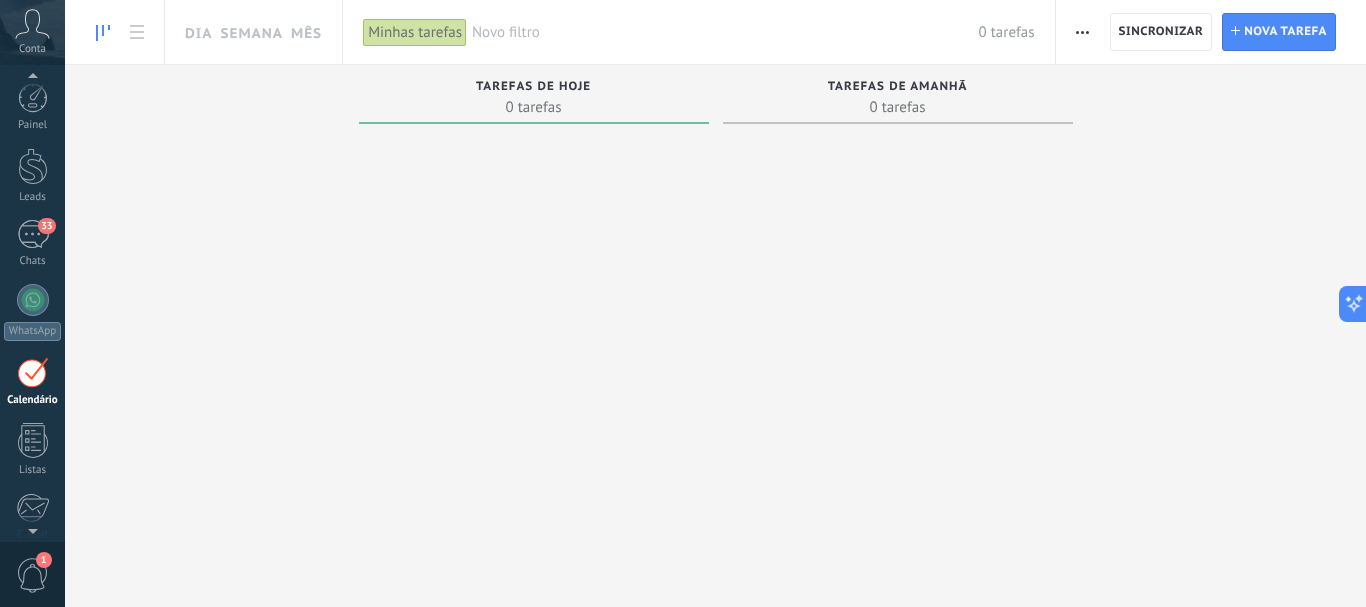 scroll, scrollTop: 58, scrollLeft: 0, axis: vertical 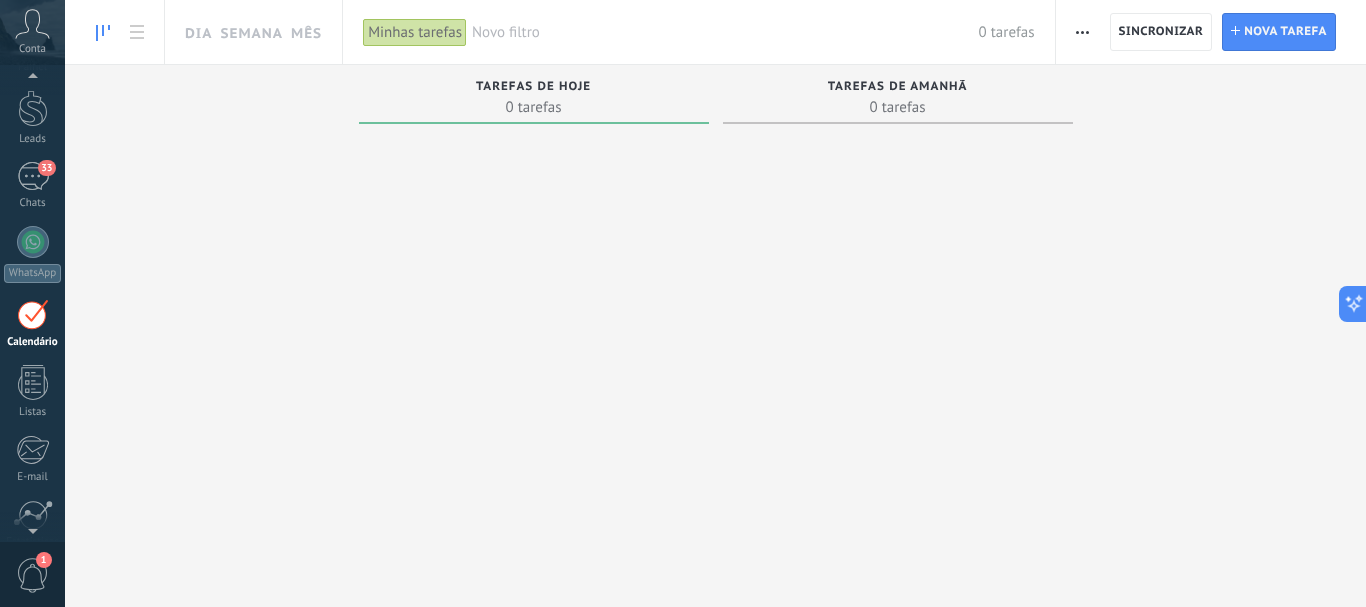 click on "1" at bounding box center (33, 575) 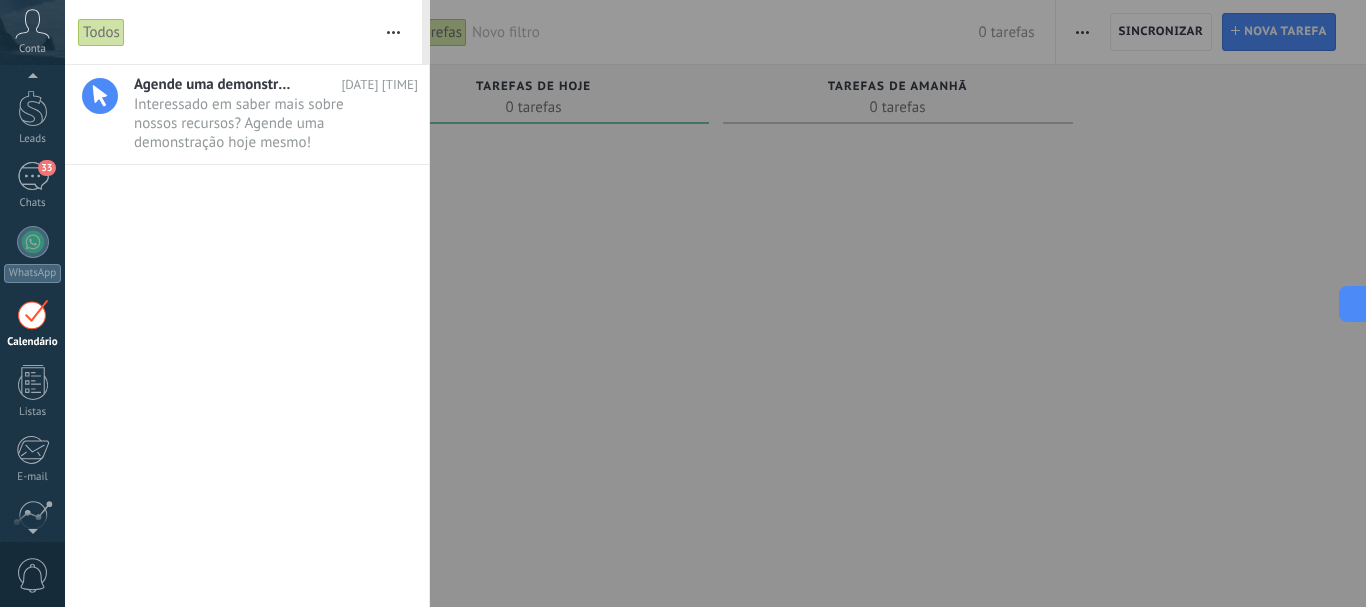 drag, startPoint x: 522, startPoint y: 191, endPoint x: 524, endPoint y: 201, distance: 10.198039 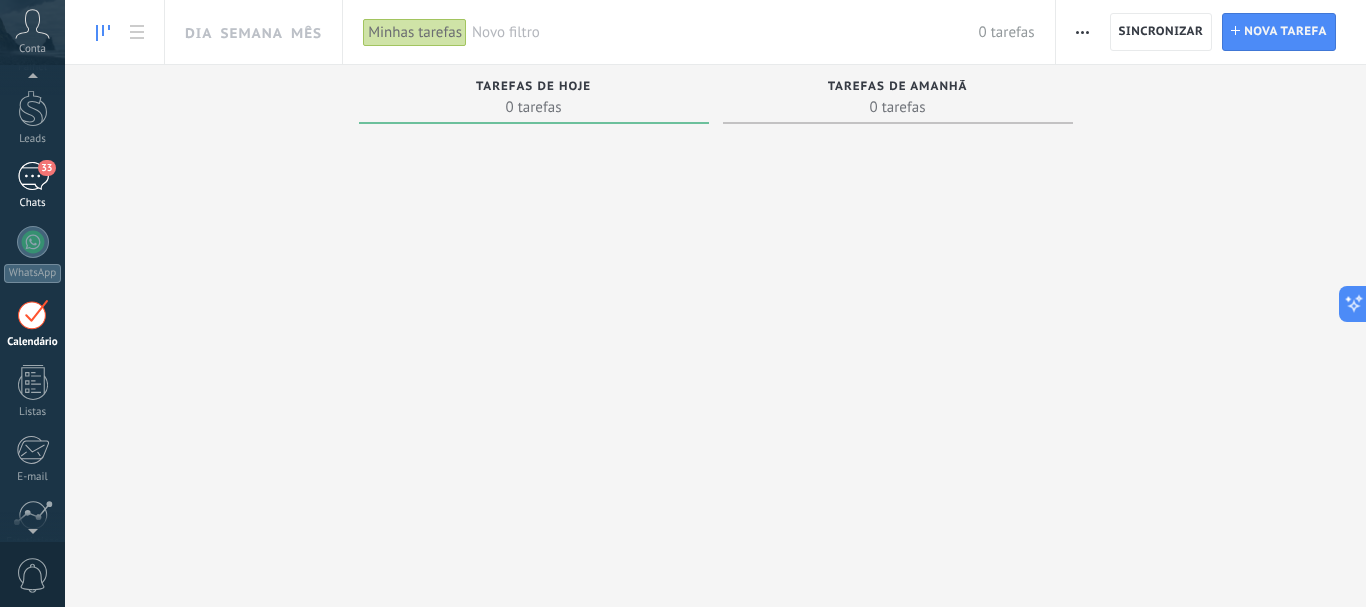 click on "33" at bounding box center [33, 176] 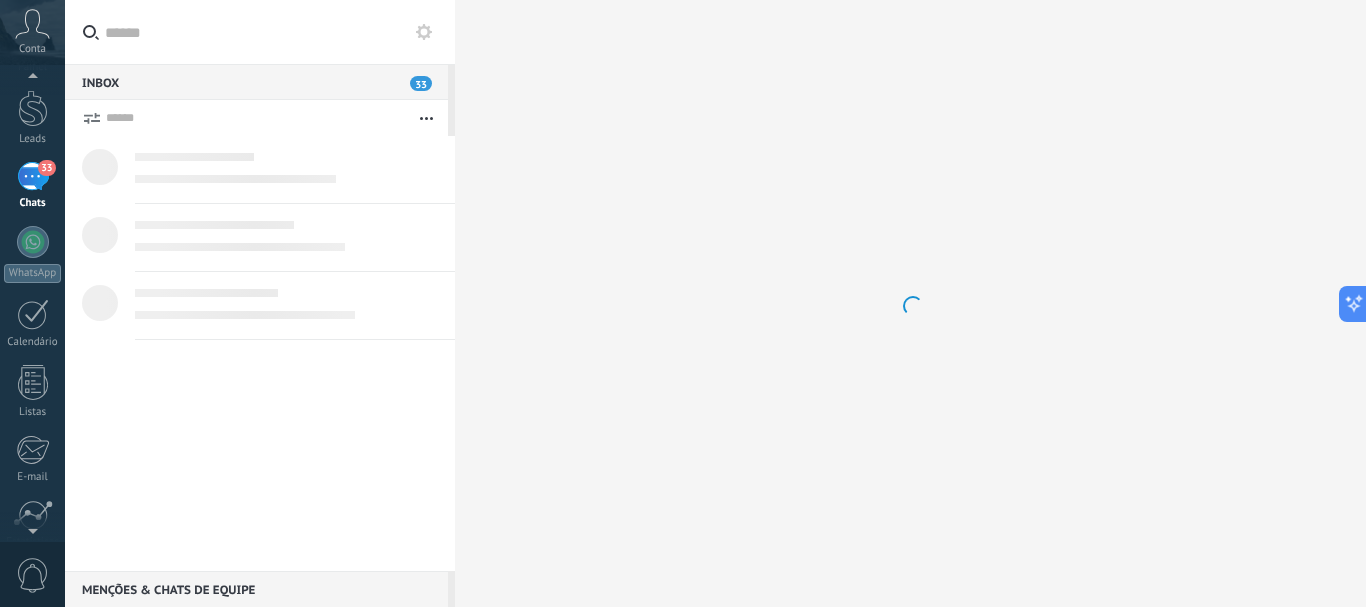 scroll, scrollTop: 0, scrollLeft: 0, axis: both 